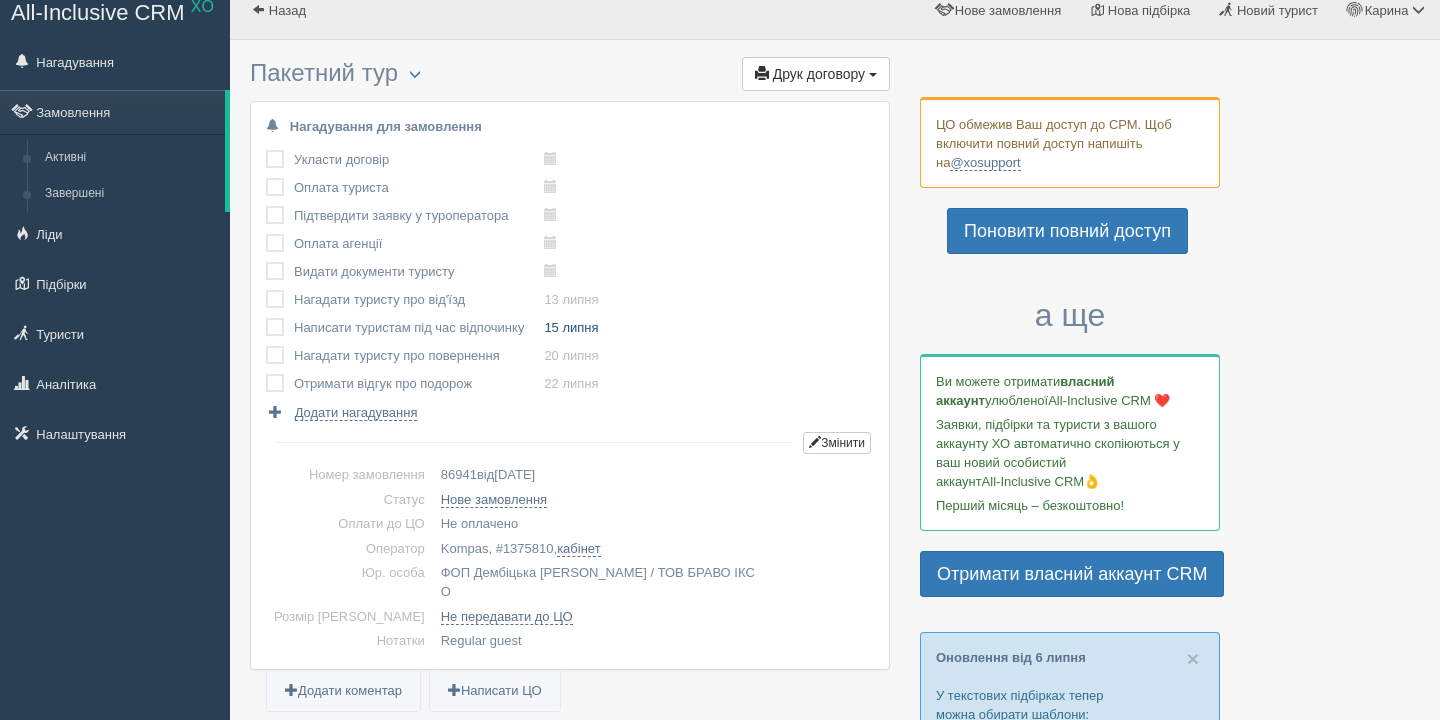 scroll, scrollTop: 0, scrollLeft: 0, axis: both 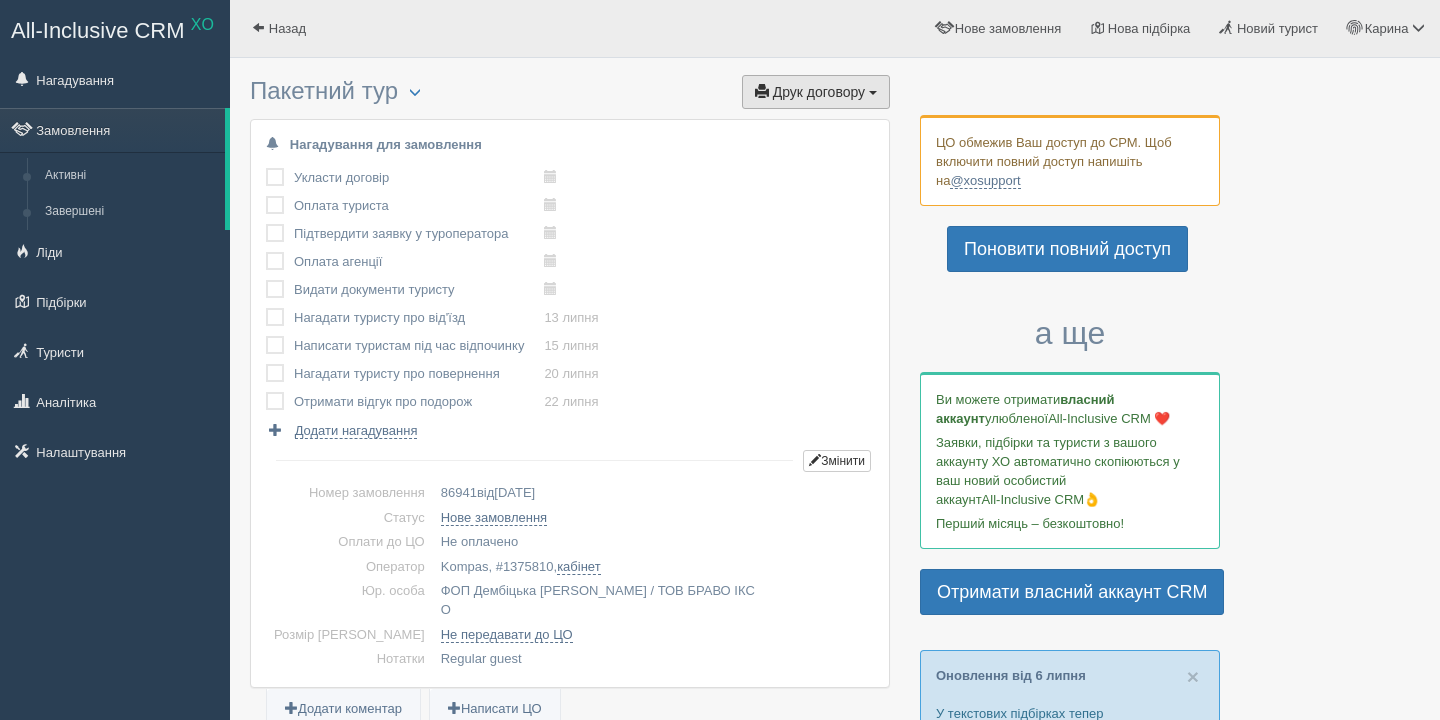 click on "Друк договору" at bounding box center (819, 92) 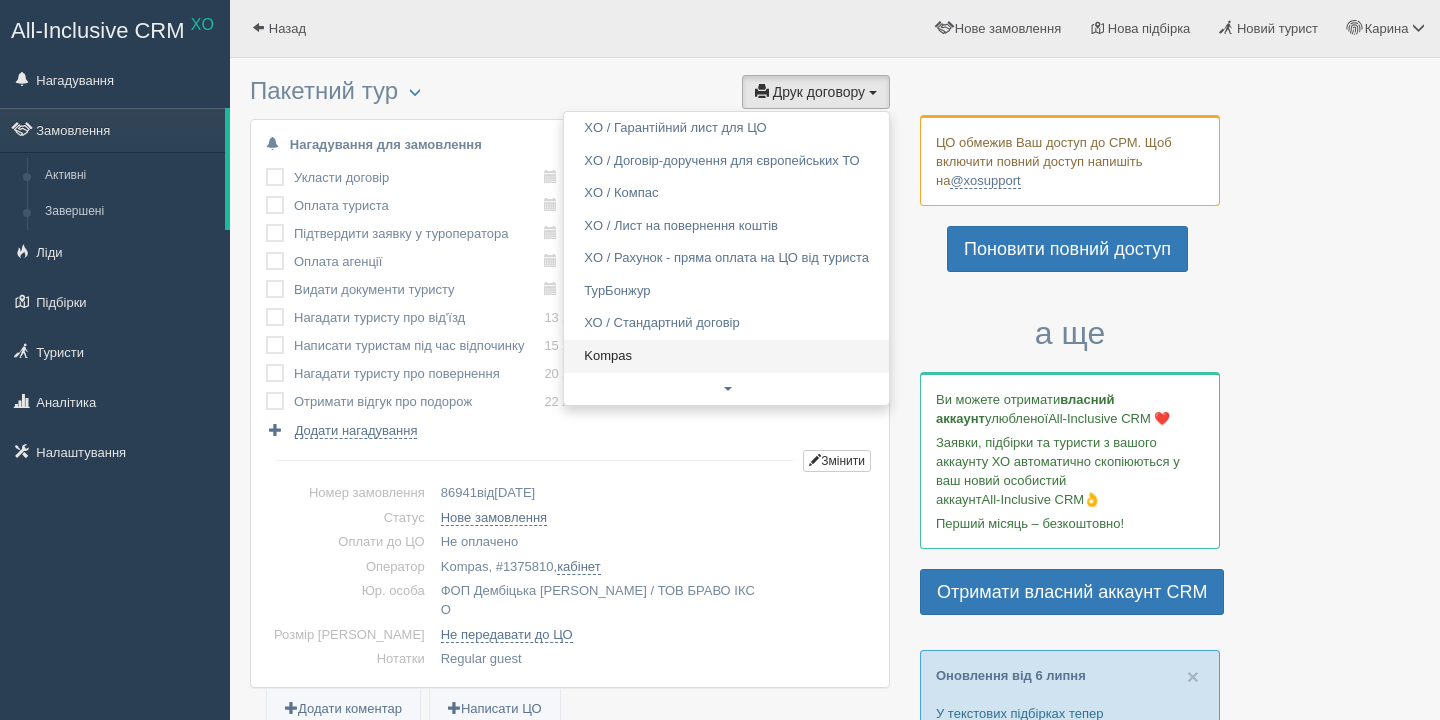 click on "Kompas" at bounding box center (726, 356) 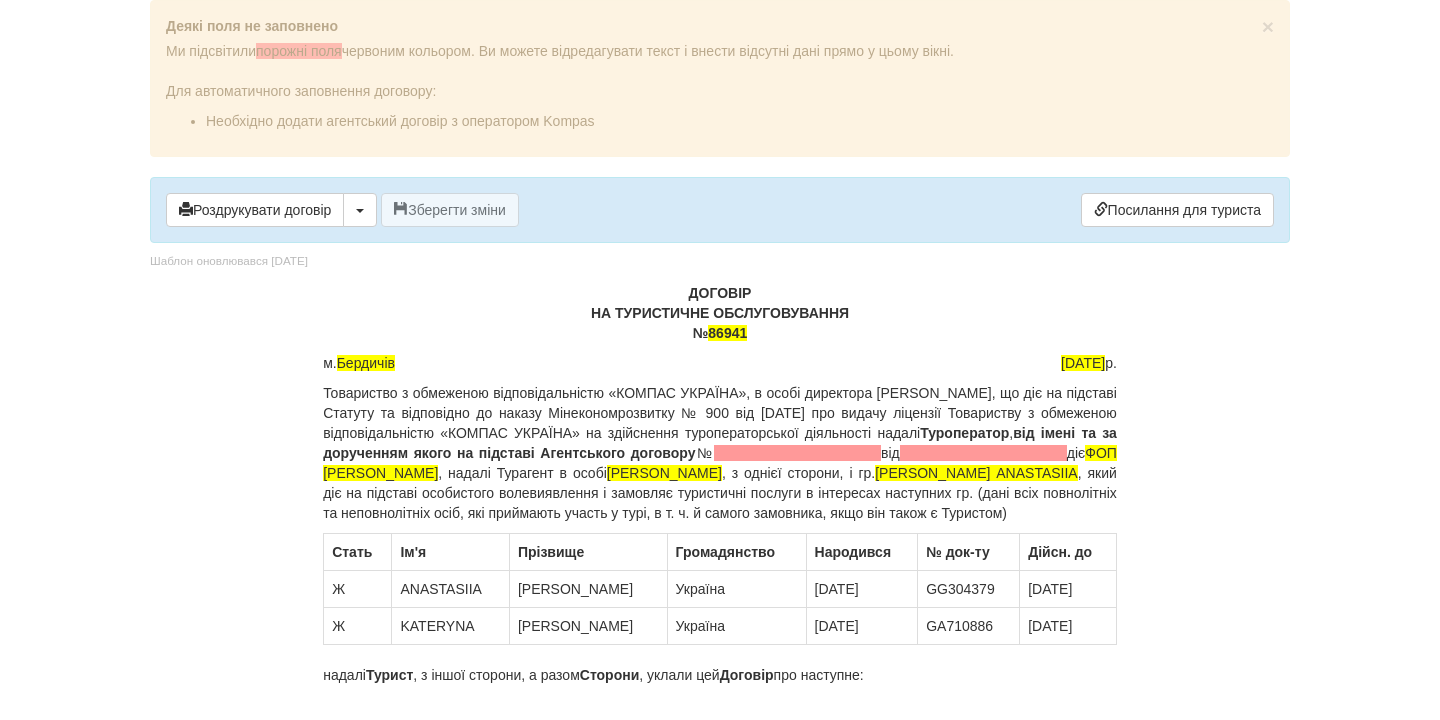 scroll, scrollTop: 0, scrollLeft: 0, axis: both 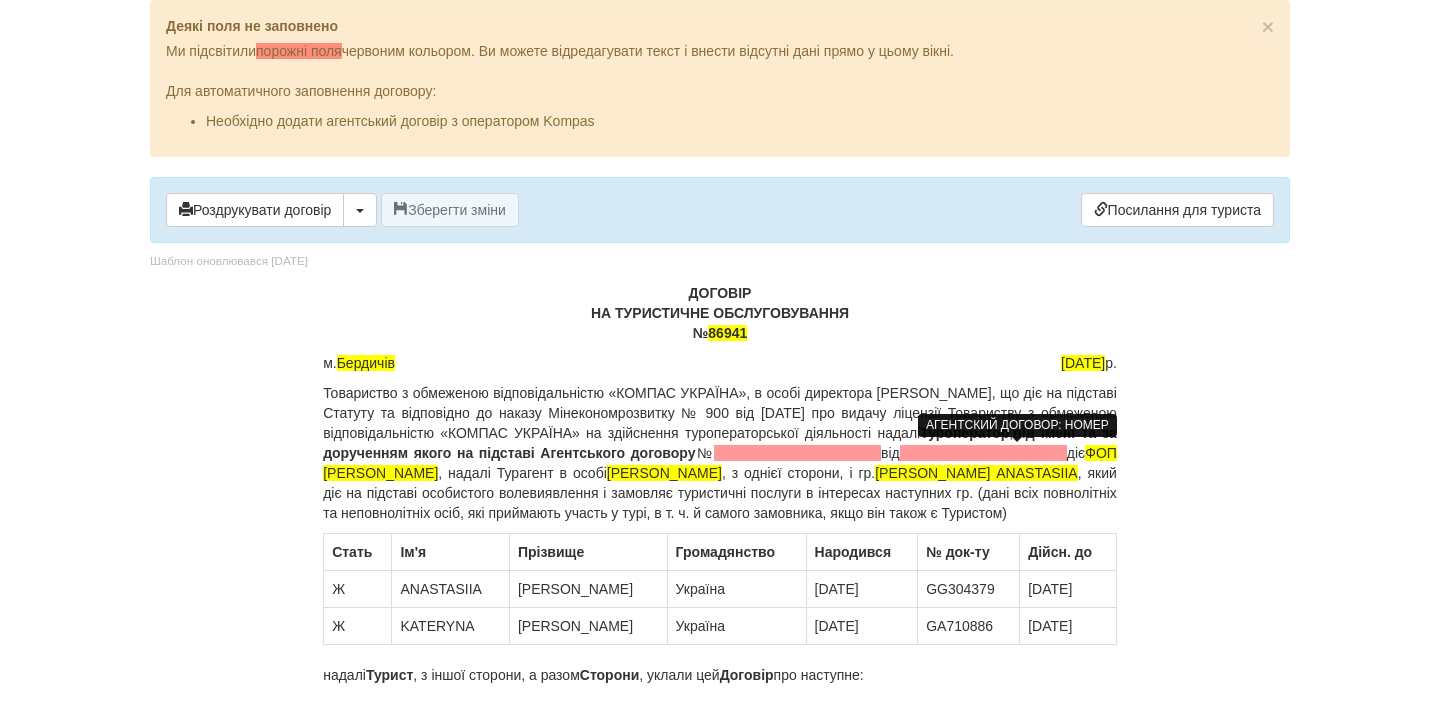 click at bounding box center [797, 453] 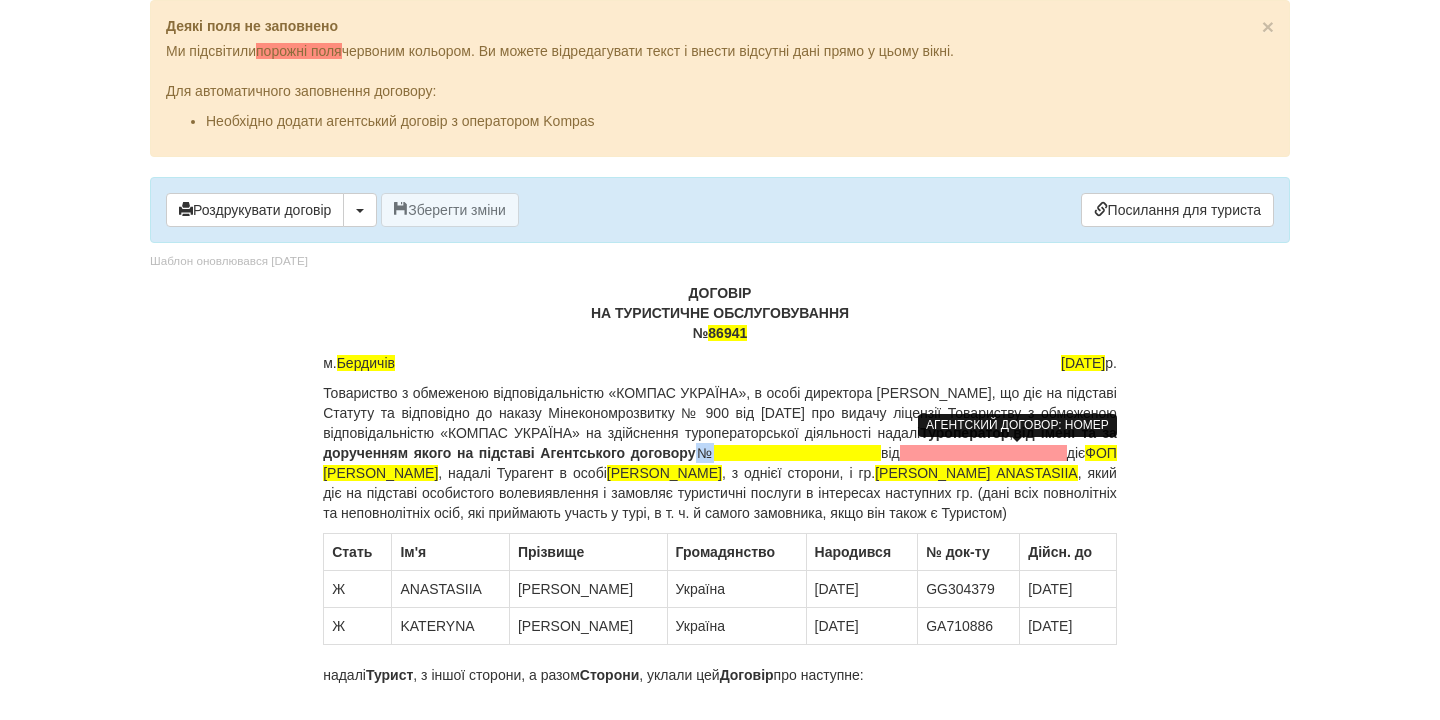 type 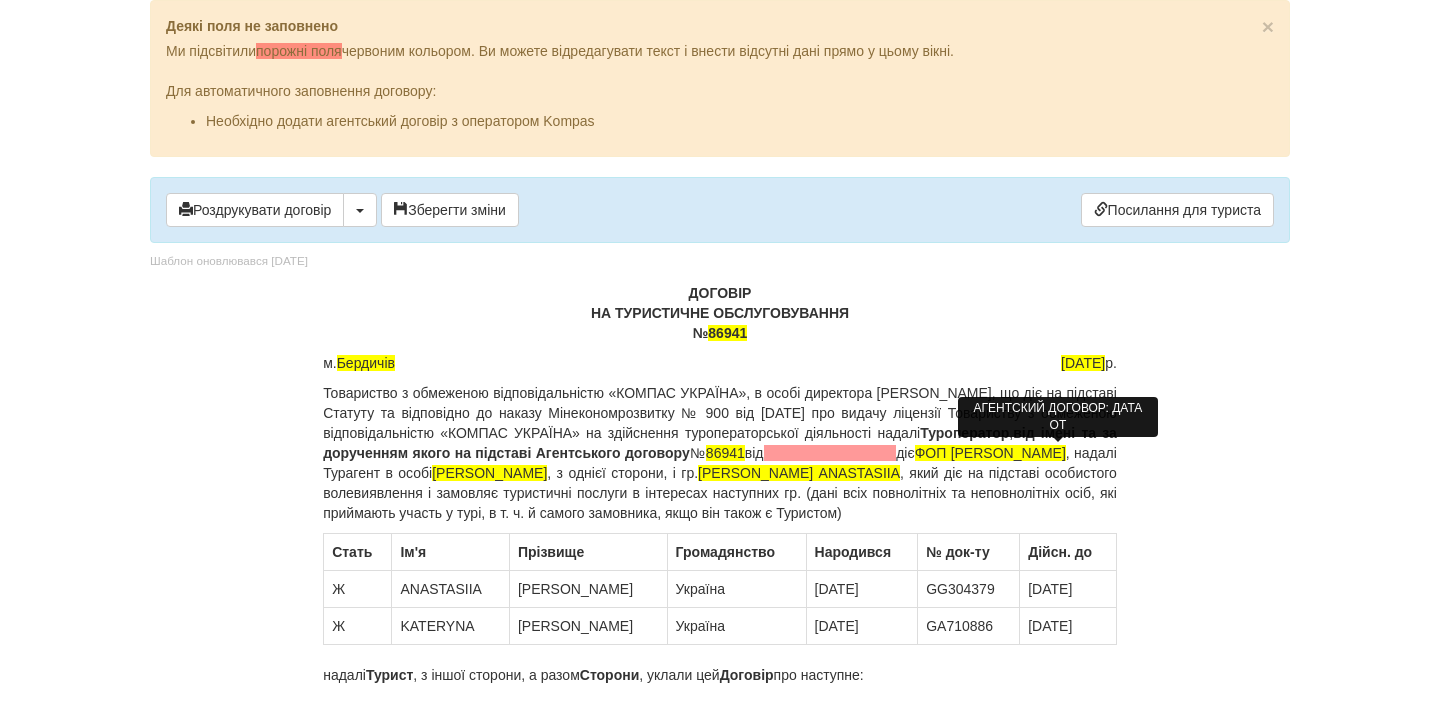 click at bounding box center (830, 453) 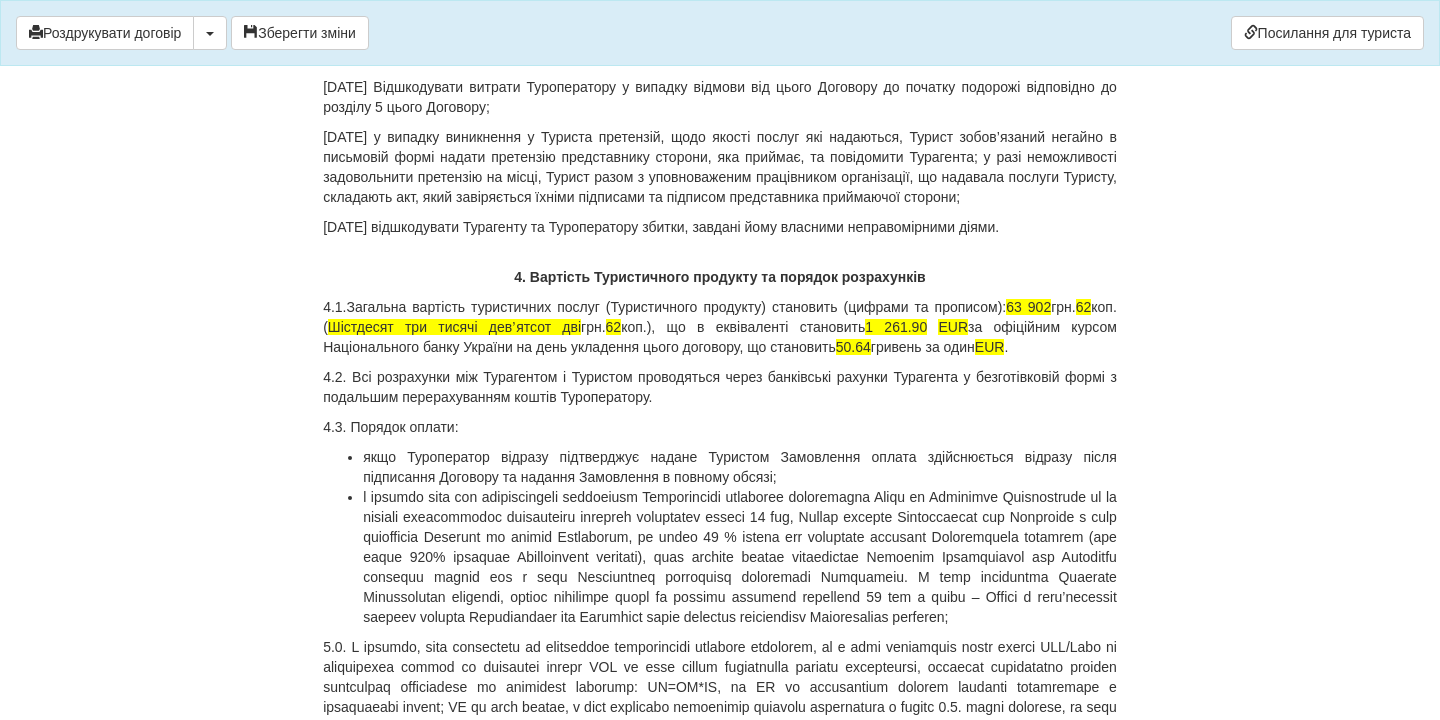 scroll, scrollTop: 5660, scrollLeft: 0, axis: vertical 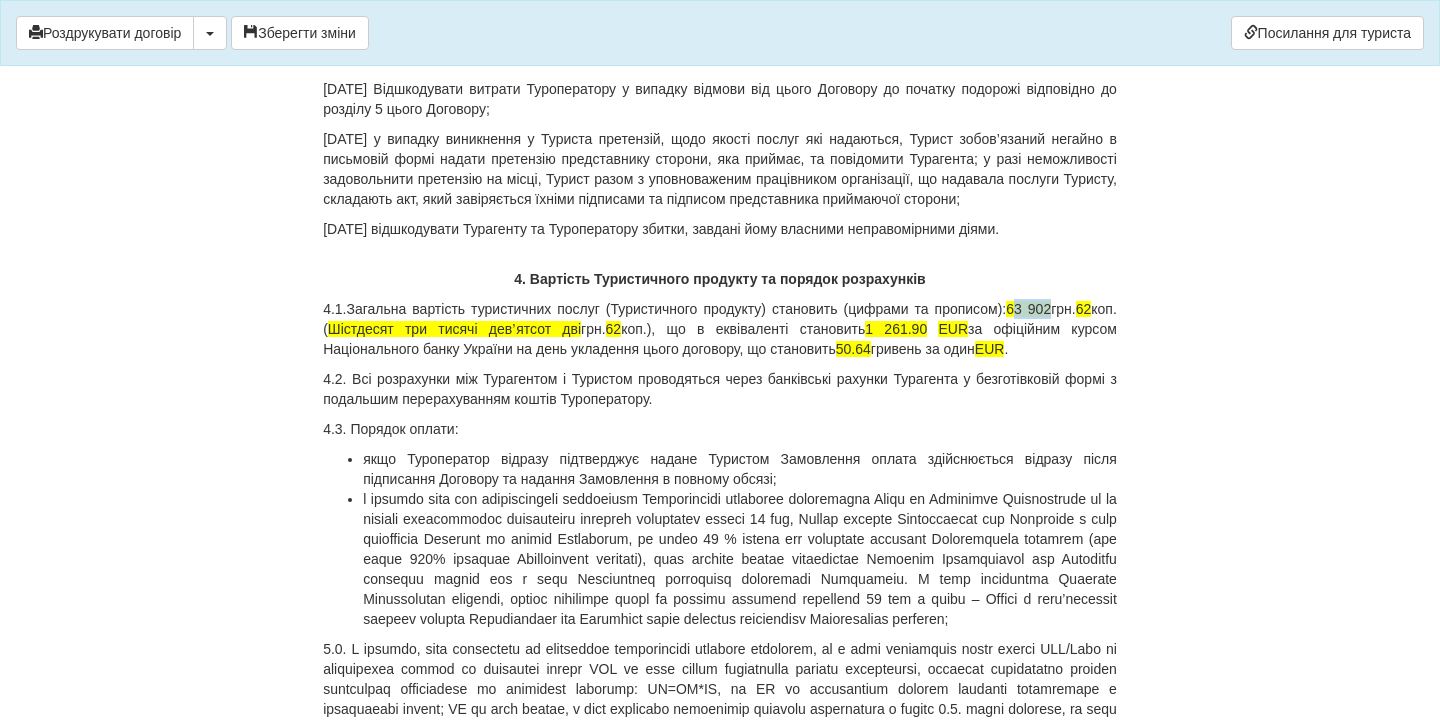 drag, startPoint x: 1043, startPoint y: 467, endPoint x: 1083, endPoint y: 469, distance: 40.04997 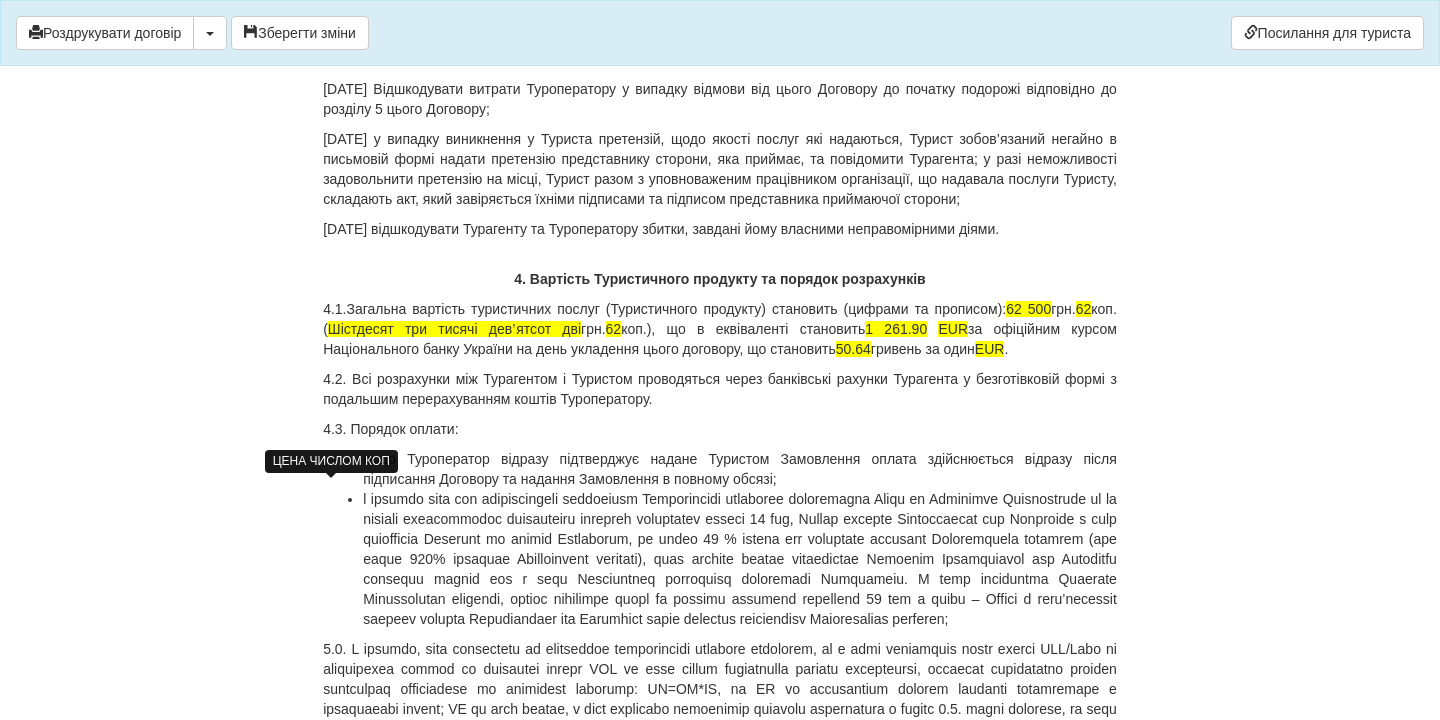 click on "62" at bounding box center [1084, 309] 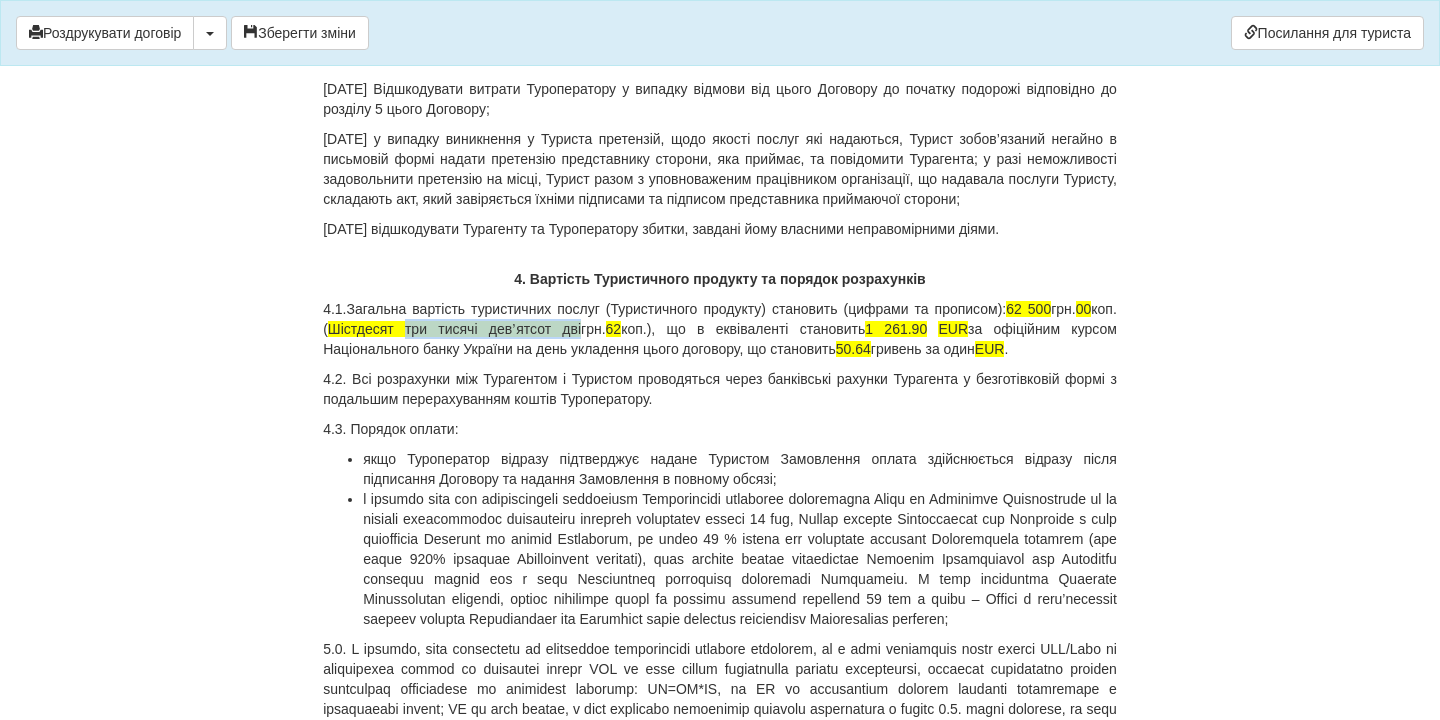 drag, startPoint x: 460, startPoint y: 489, endPoint x: 627, endPoint y: 490, distance: 167.00299 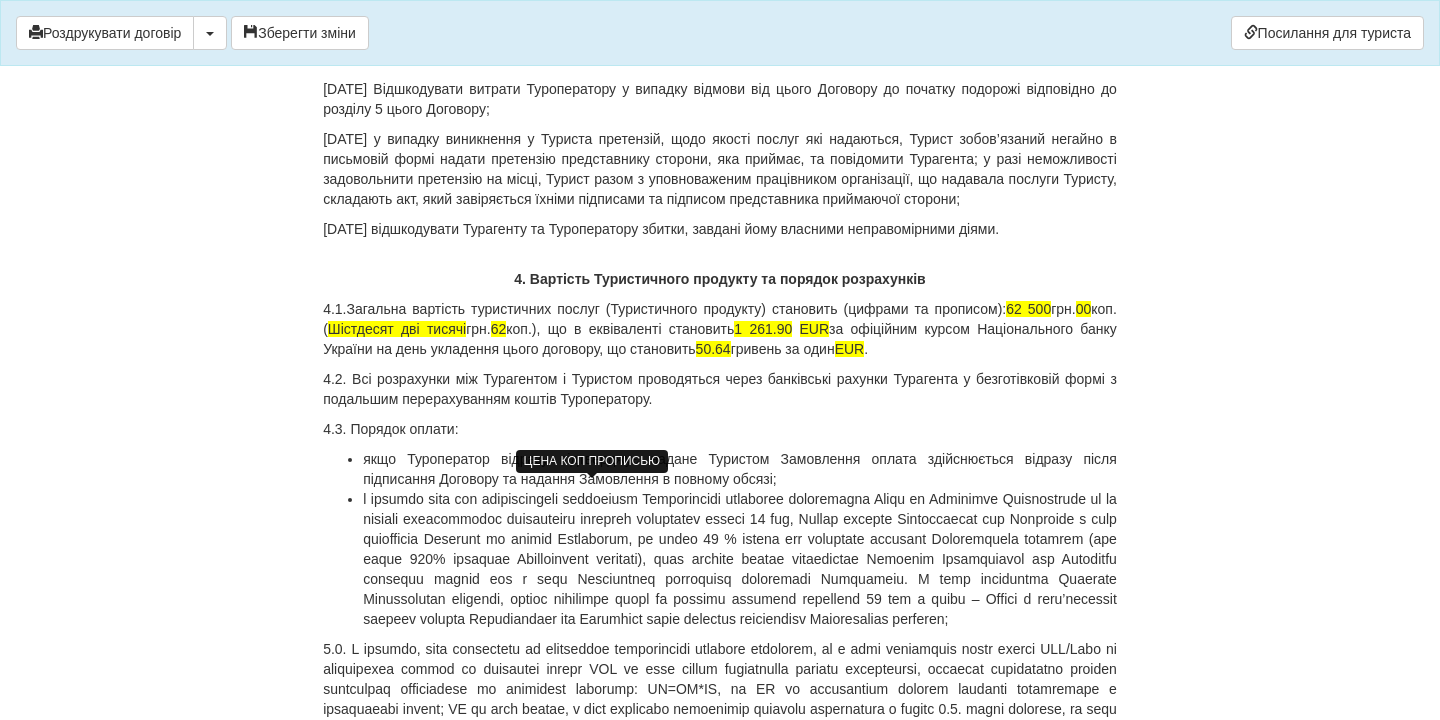 click on "62" at bounding box center [499, 329] 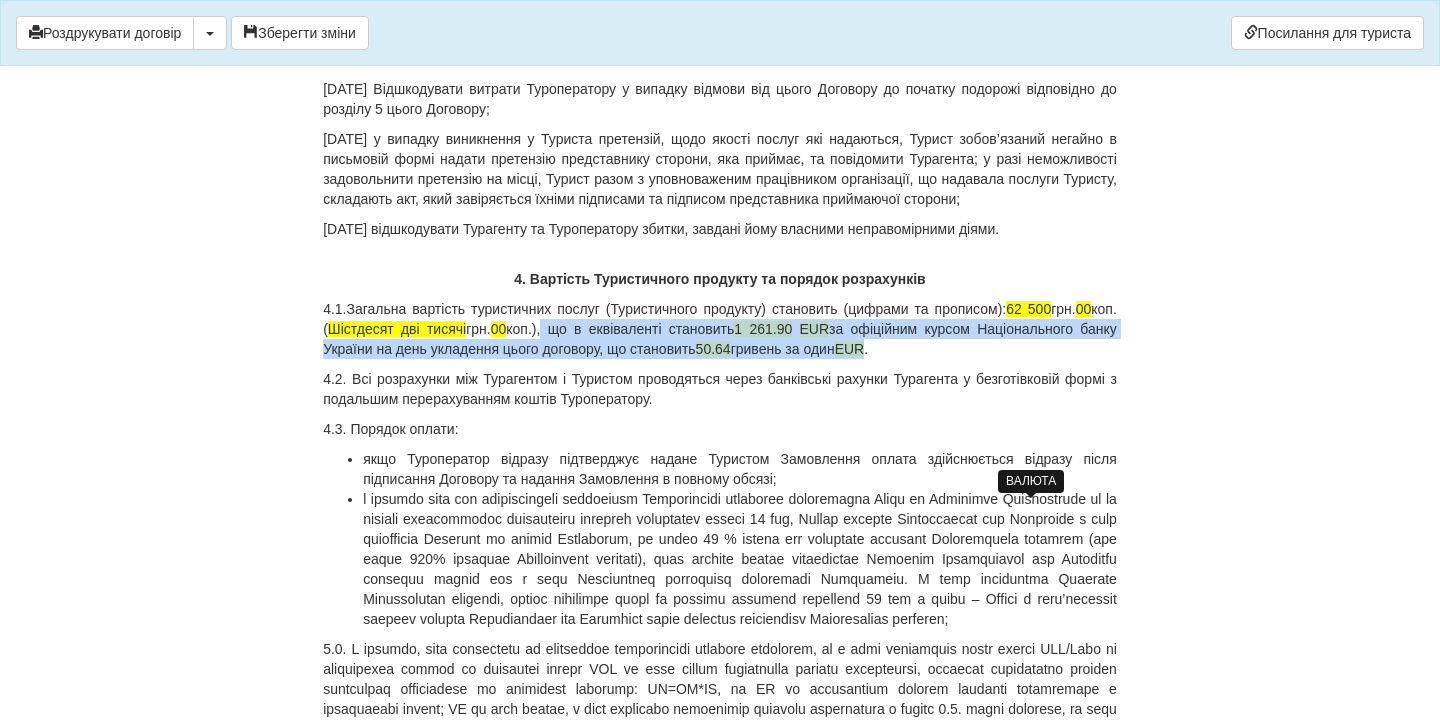 drag, startPoint x: 642, startPoint y: 493, endPoint x: 1044, endPoint y: 502, distance: 402.10074 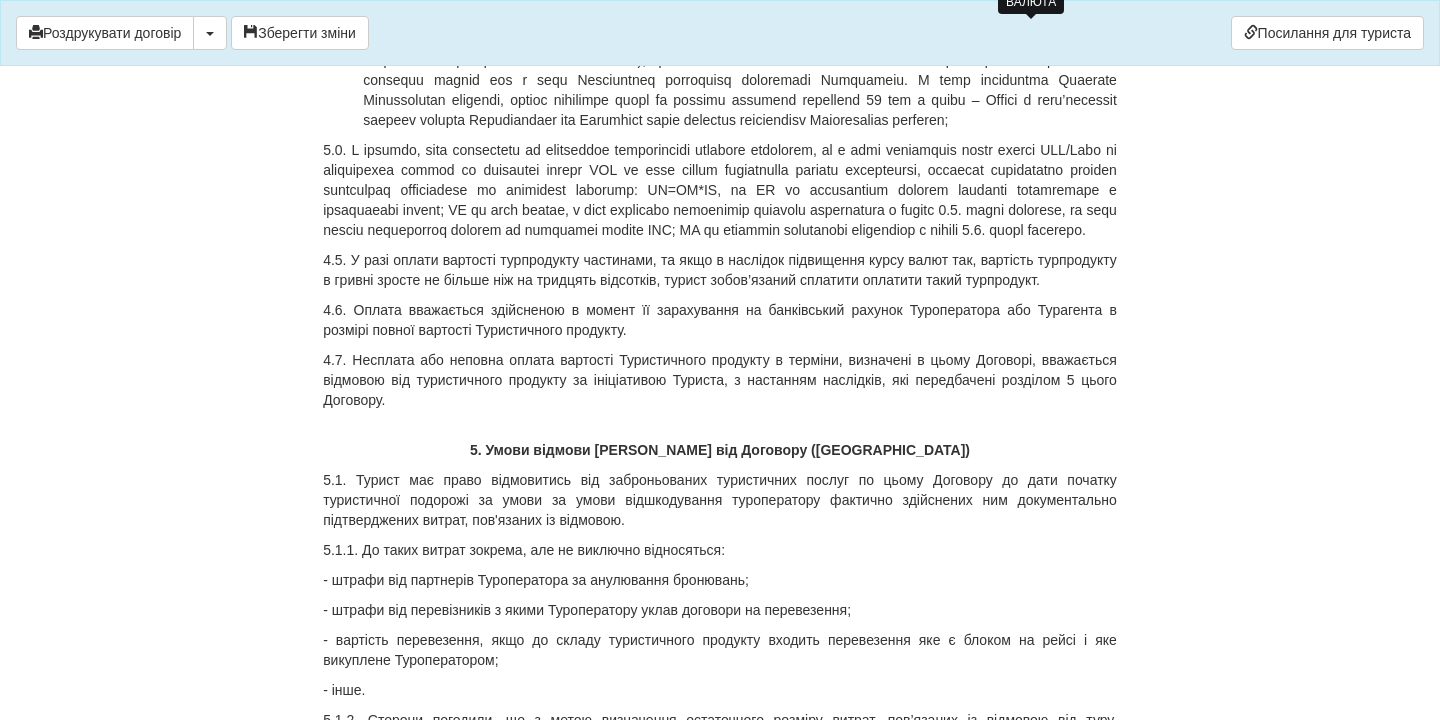 scroll, scrollTop: 5960, scrollLeft: 0, axis: vertical 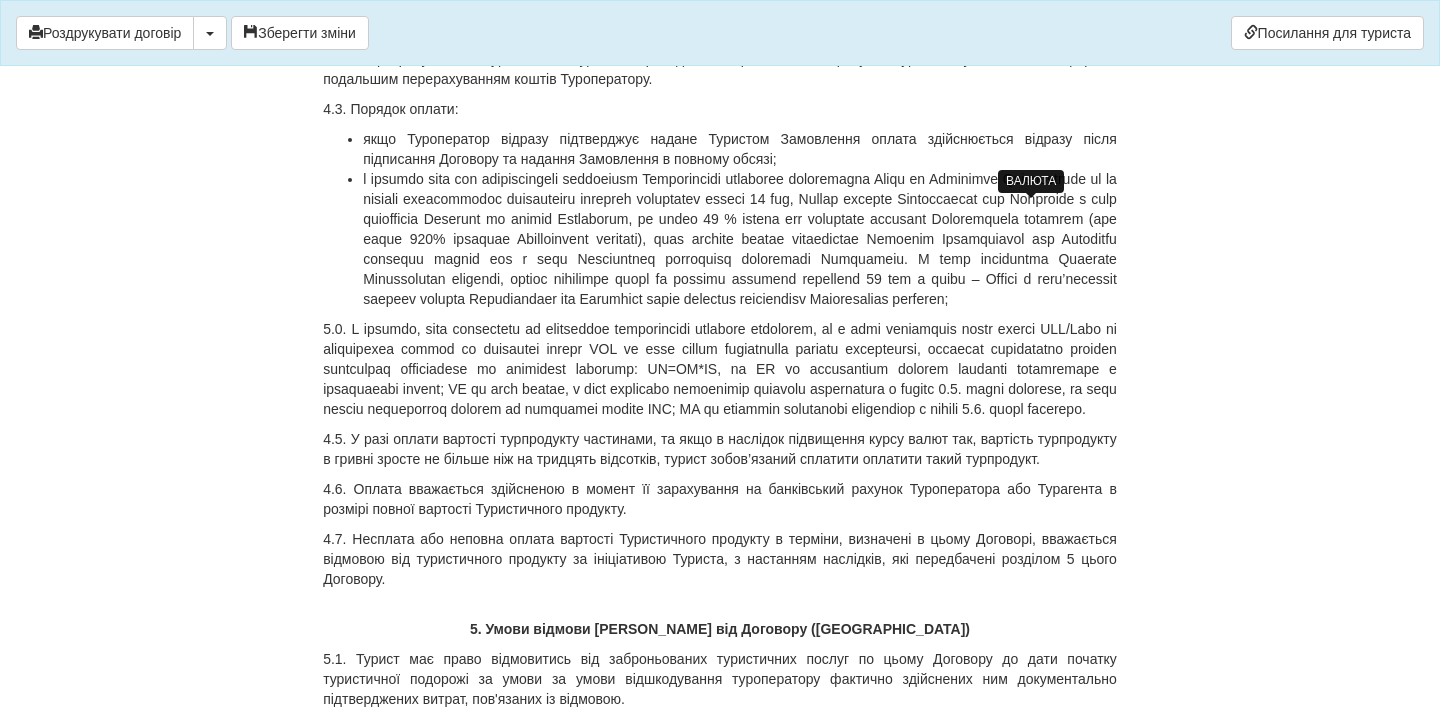 click on "×
Деякі поля не заповнено
Ми підсвітили  порожні поля  червоним кольором.                Ви можете відредагувати текст і внести відсутні дані прямо у цьому вікні.
Для автоматичного заповнення договору:
Необхідно додати агентський договір з оператором Kompas
Роздрукувати договір
Скачати PDF" at bounding box center (720, 1471) 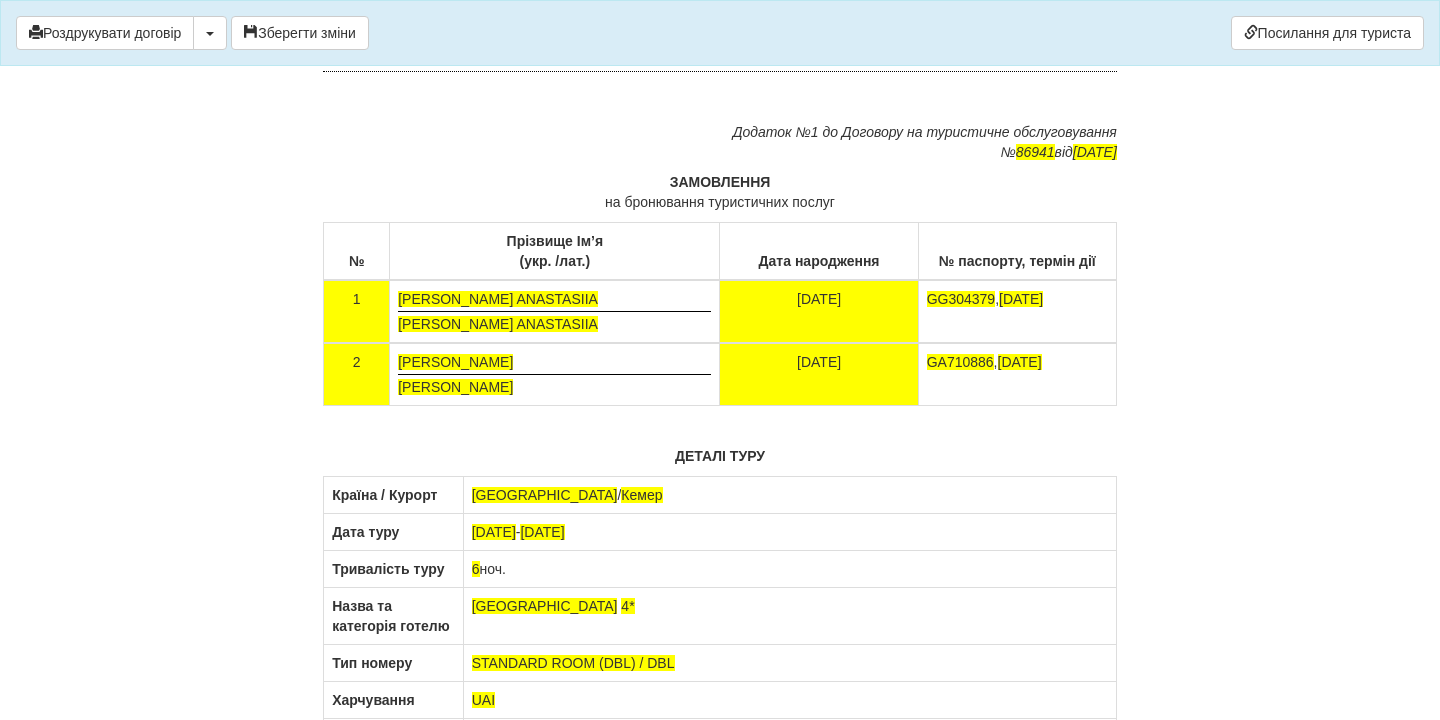 scroll, scrollTop: 11840, scrollLeft: 0, axis: vertical 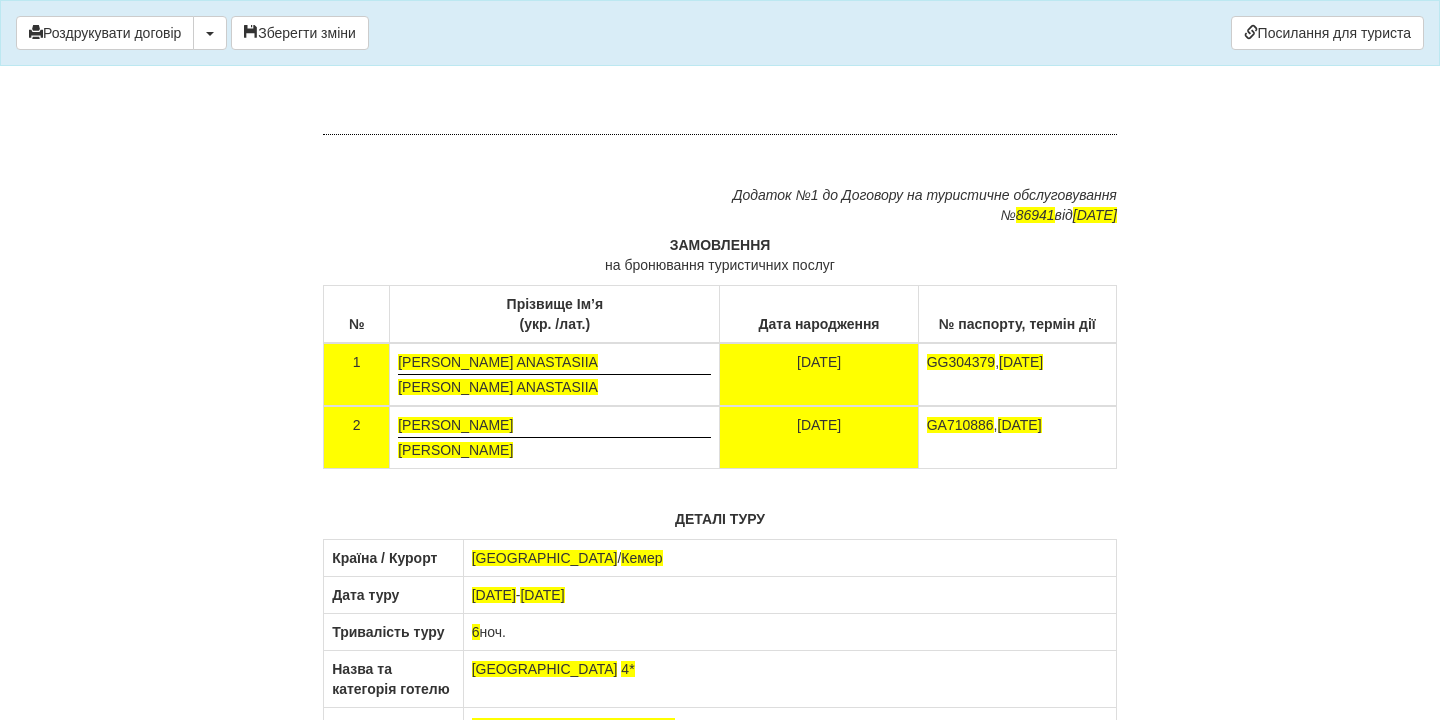 drag, startPoint x: 925, startPoint y: 357, endPoint x: 727, endPoint y: 297, distance: 206.89128 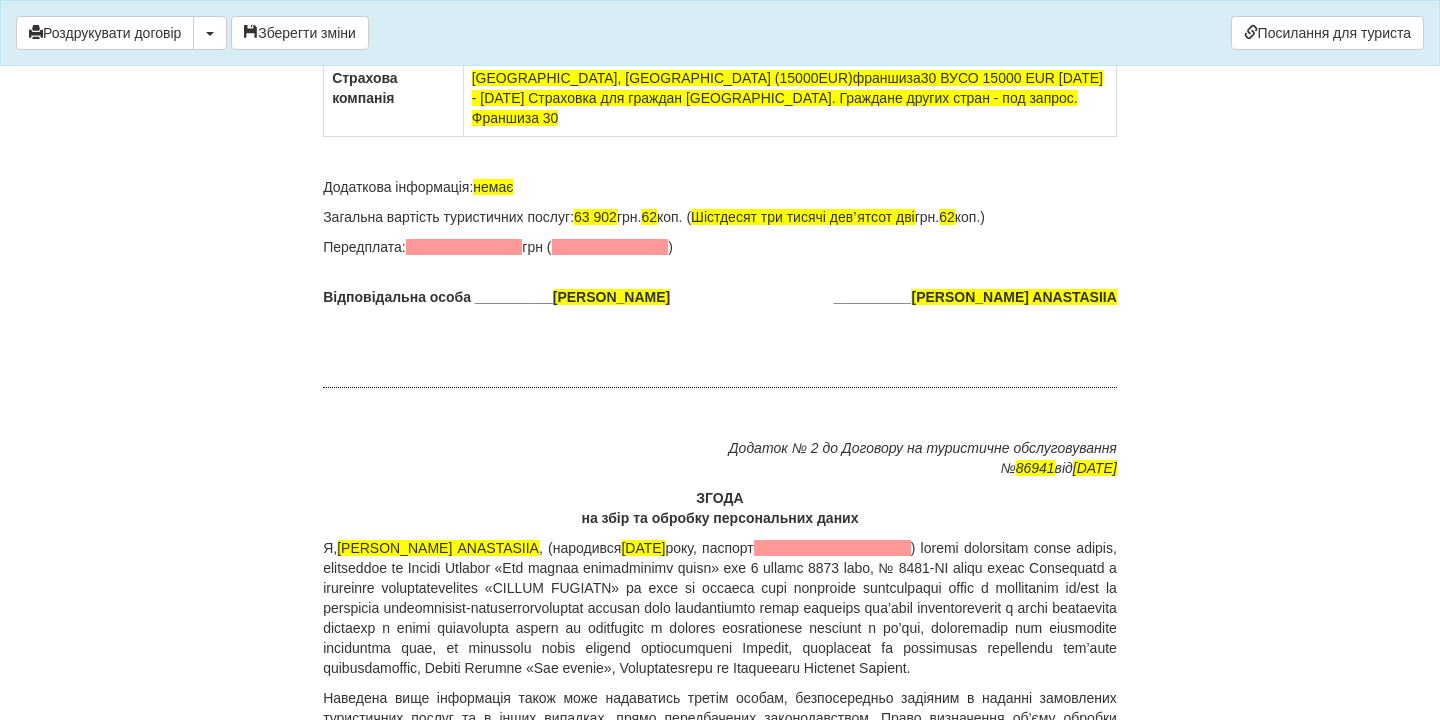scroll, scrollTop: 12839, scrollLeft: 0, axis: vertical 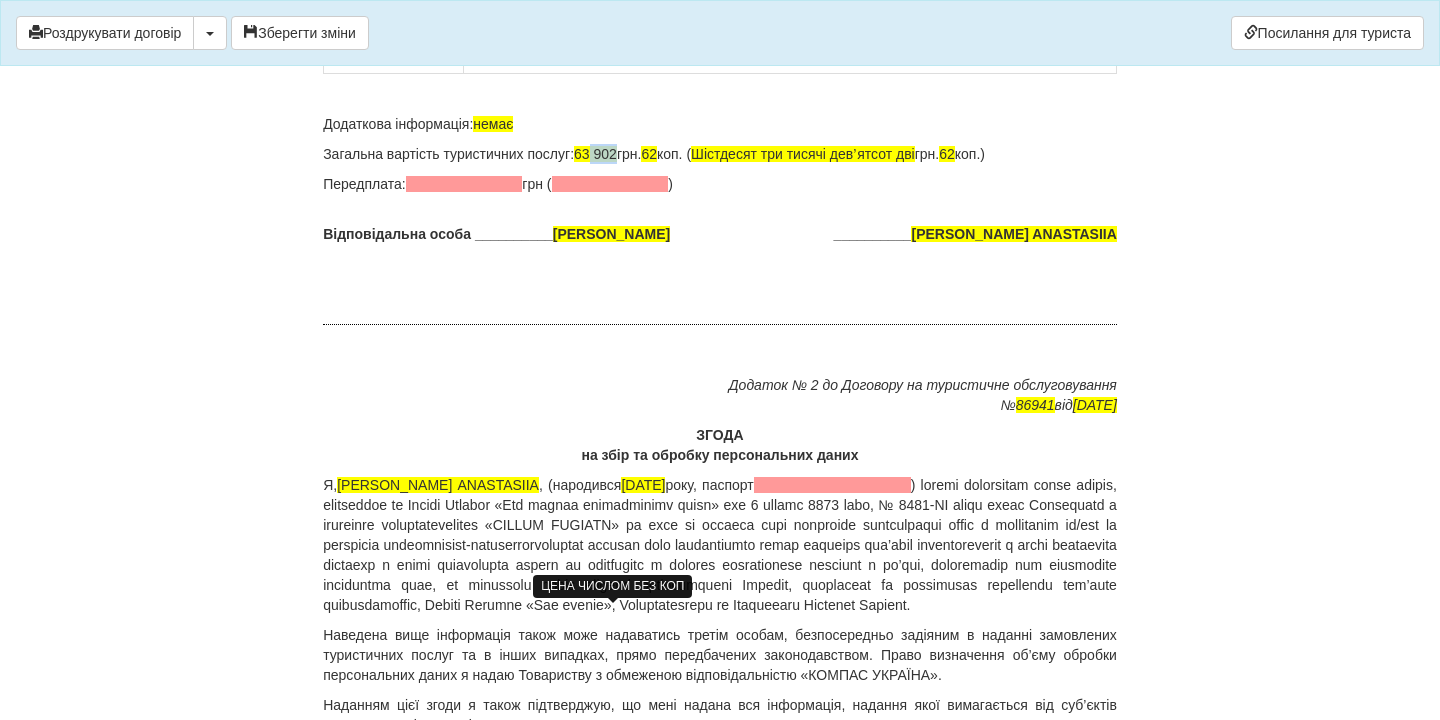 drag, startPoint x: 603, startPoint y: 617, endPoint x: 634, endPoint y: 615, distance: 31.06445 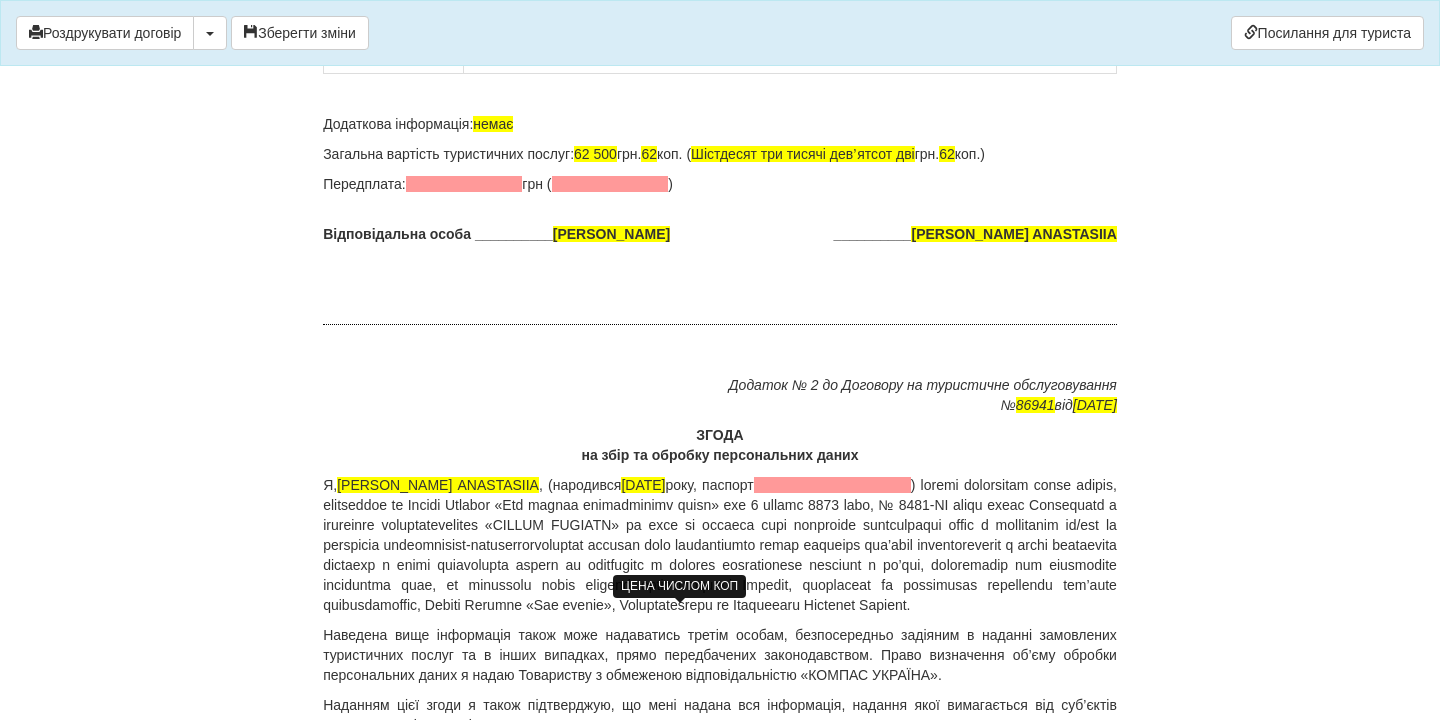 click on "62" at bounding box center [649, 154] 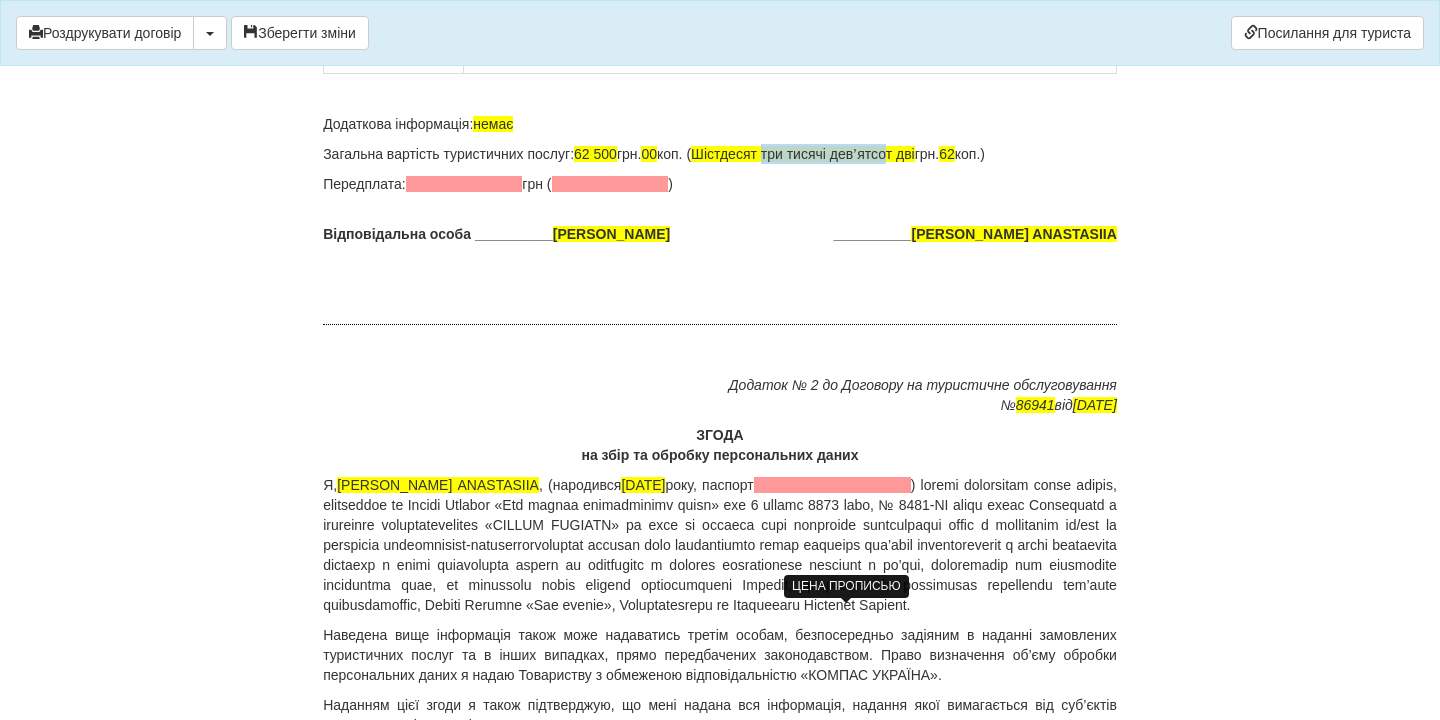 drag, startPoint x: 803, startPoint y: 613, endPoint x: 939, endPoint y: 615, distance: 136.01471 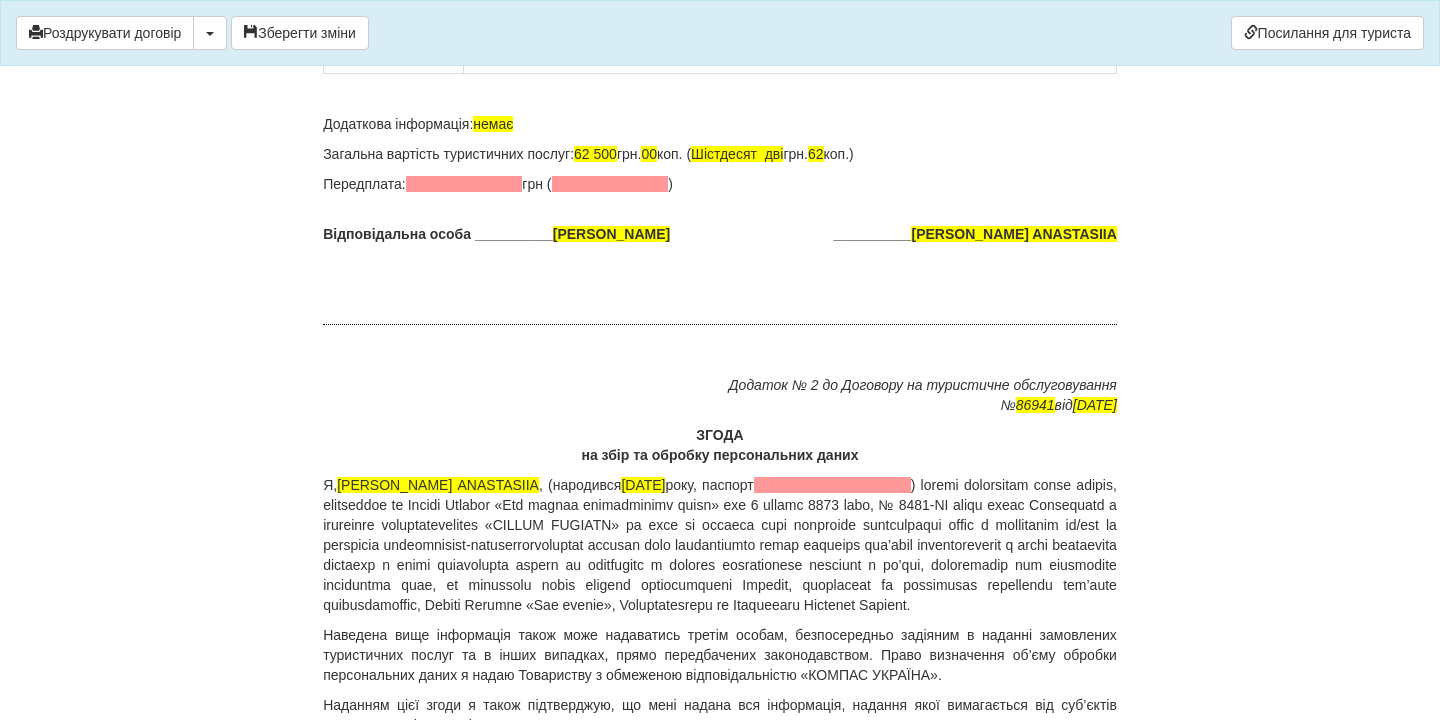 click on "Загальна вартість туристичних послуг:  62 500  грн.  00  коп. ( Шістдесят  дві  грн.  62  коп.)" at bounding box center (720, 154) 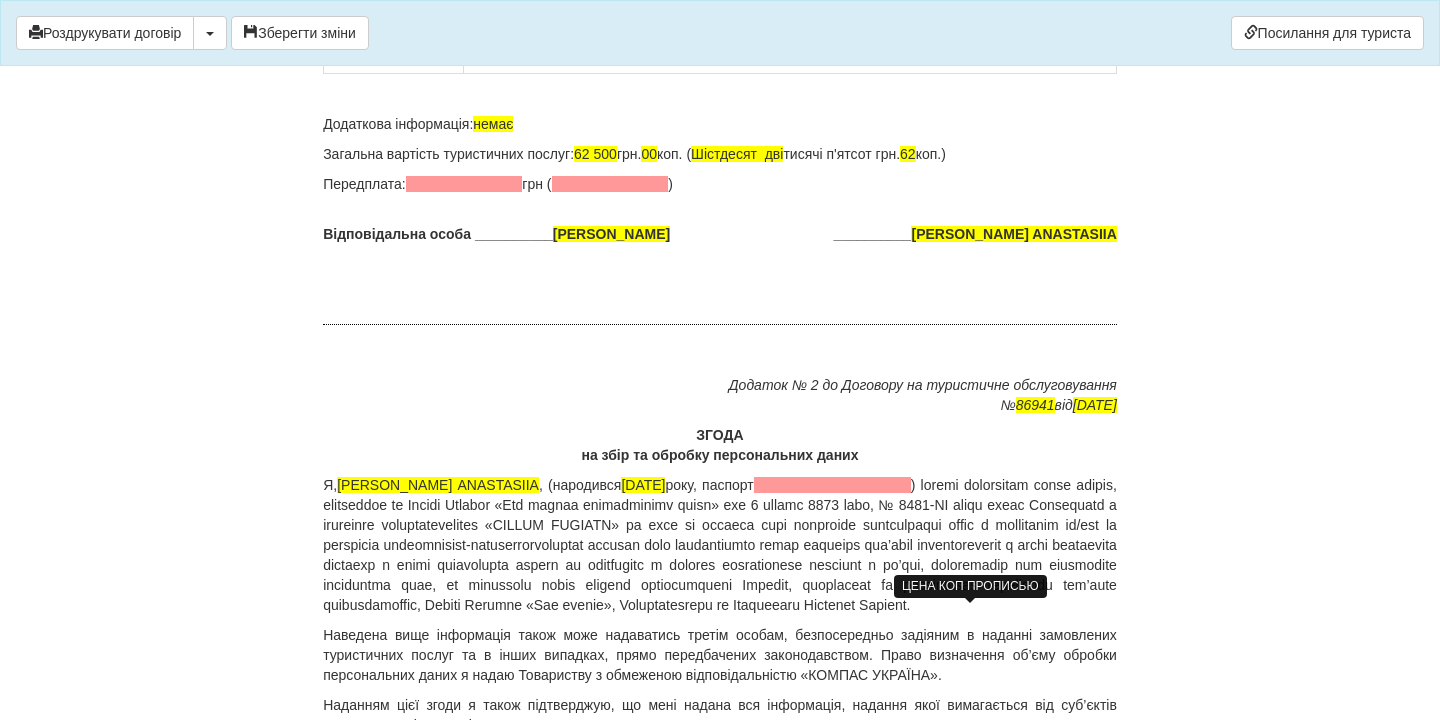 click on "62" at bounding box center (908, 154) 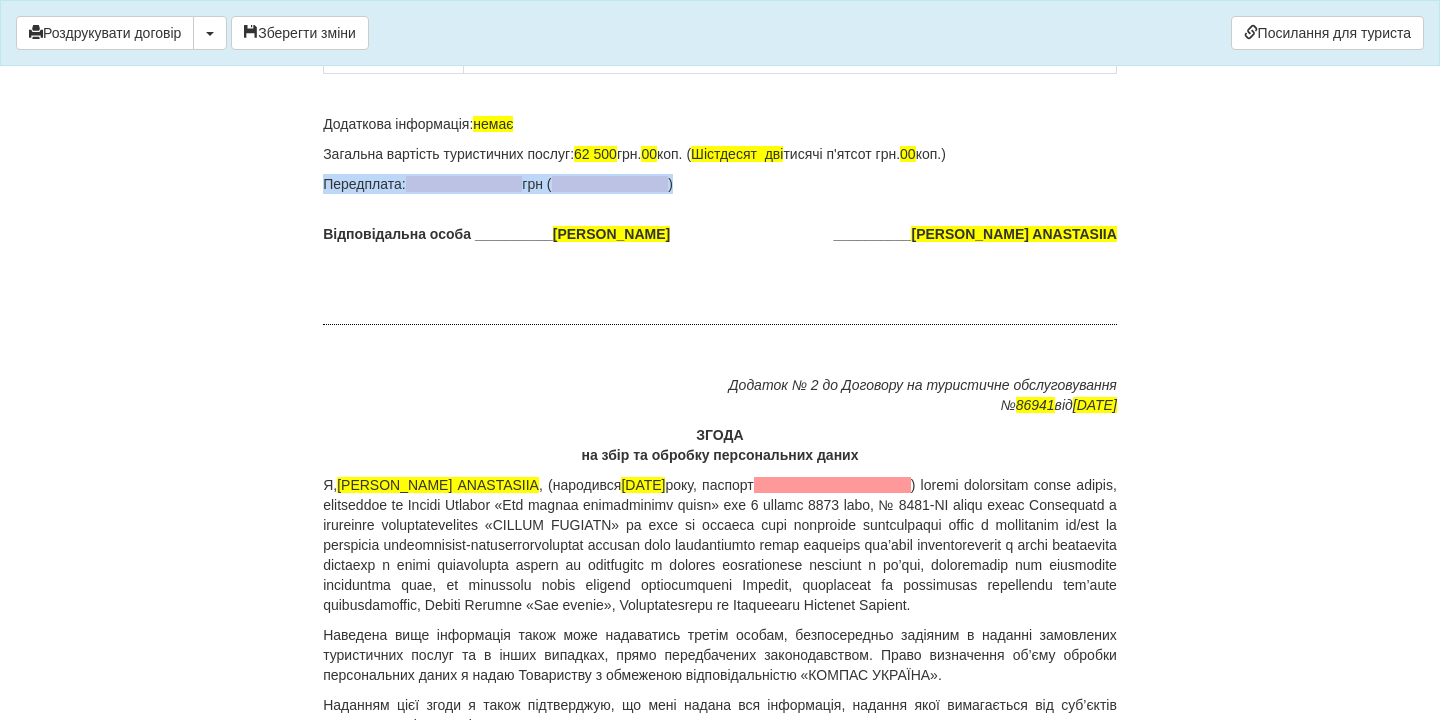 drag, startPoint x: 706, startPoint y: 646, endPoint x: 319, endPoint y: 640, distance: 387.0465 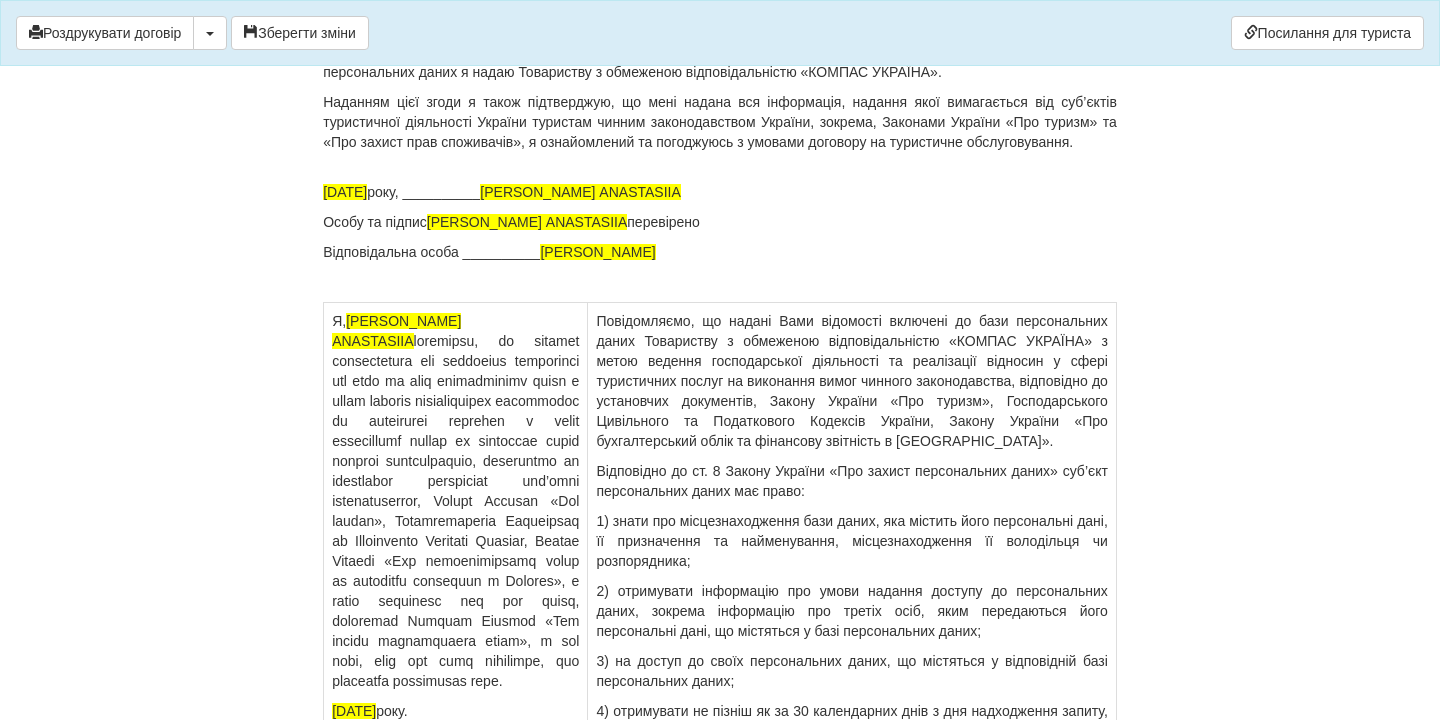 scroll, scrollTop: 13411, scrollLeft: 0, axis: vertical 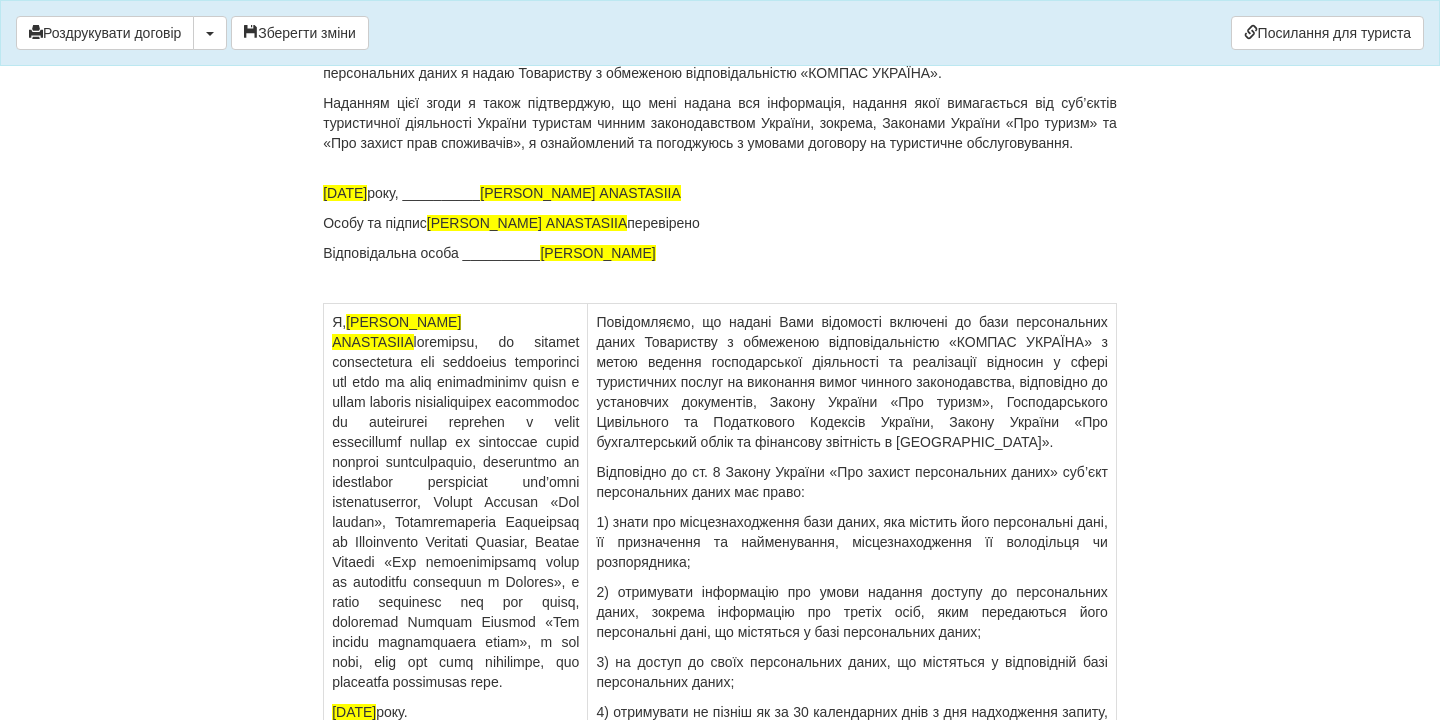 drag, startPoint x: 669, startPoint y: 343, endPoint x: 871, endPoint y: 345, distance: 202.0099 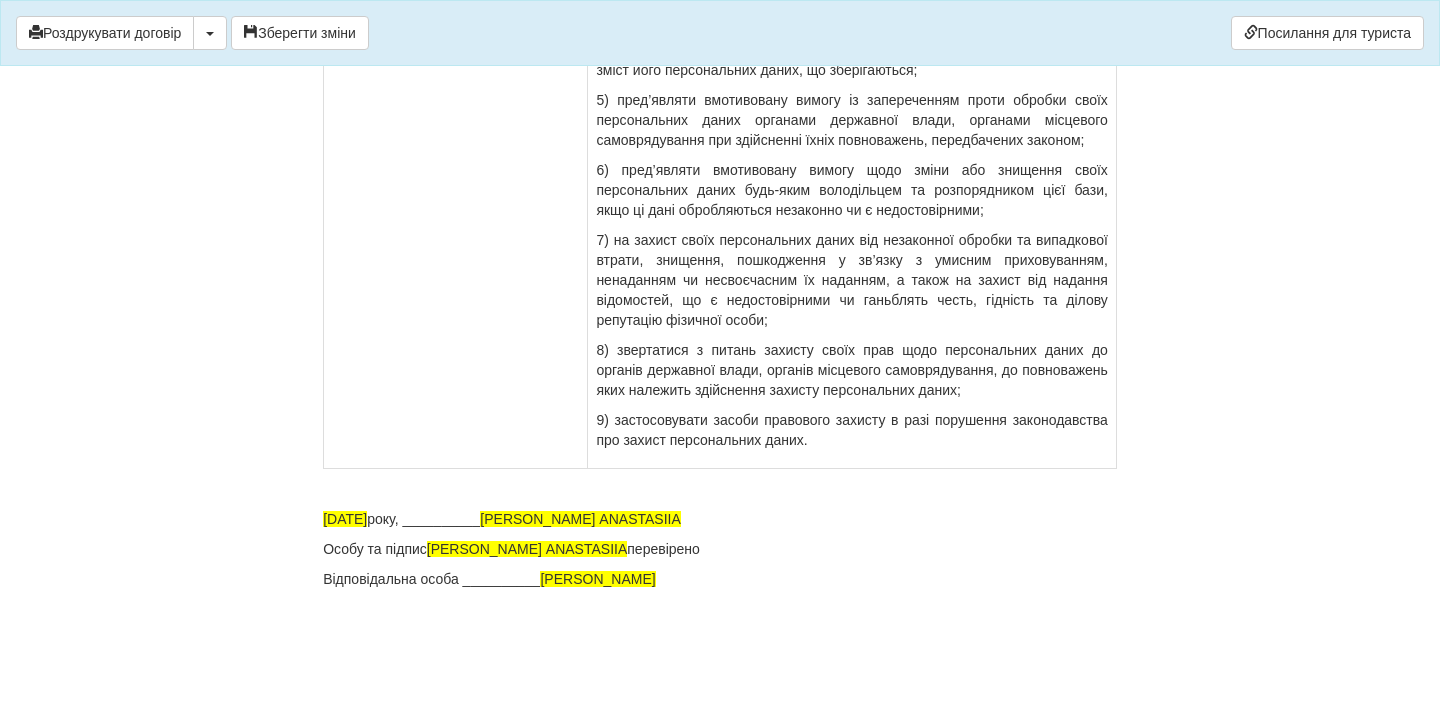 scroll, scrollTop: 14633, scrollLeft: 0, axis: vertical 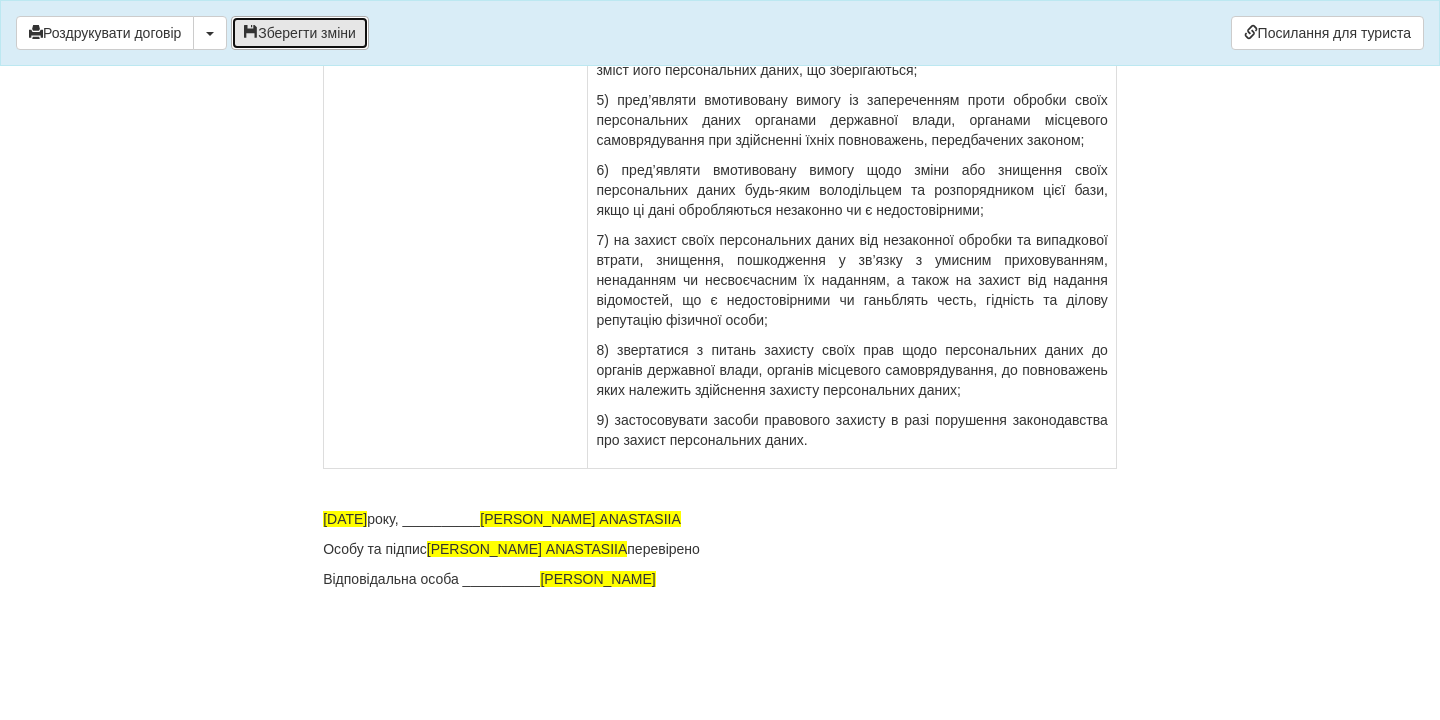 click on "Зберегти зміни" at bounding box center (300, 33) 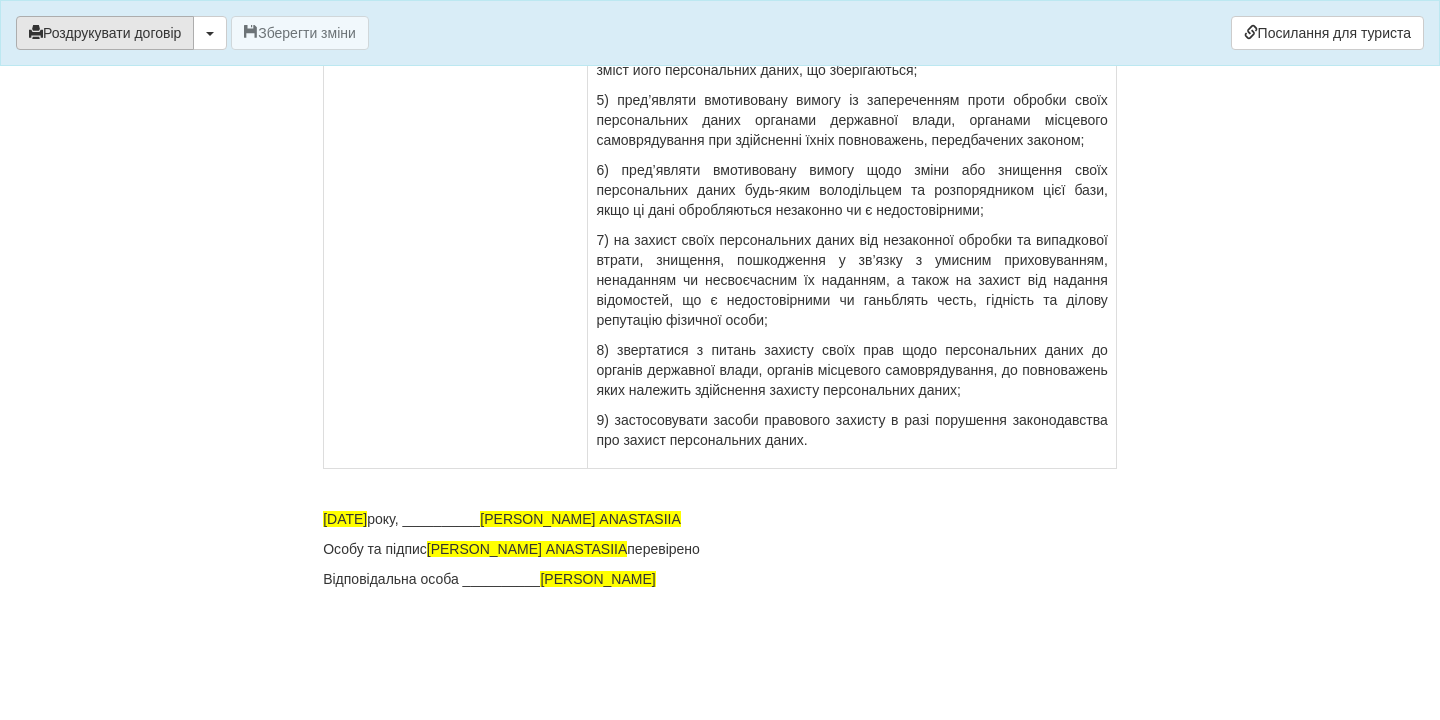 click on "Роздрукувати договір" at bounding box center (105, 33) 